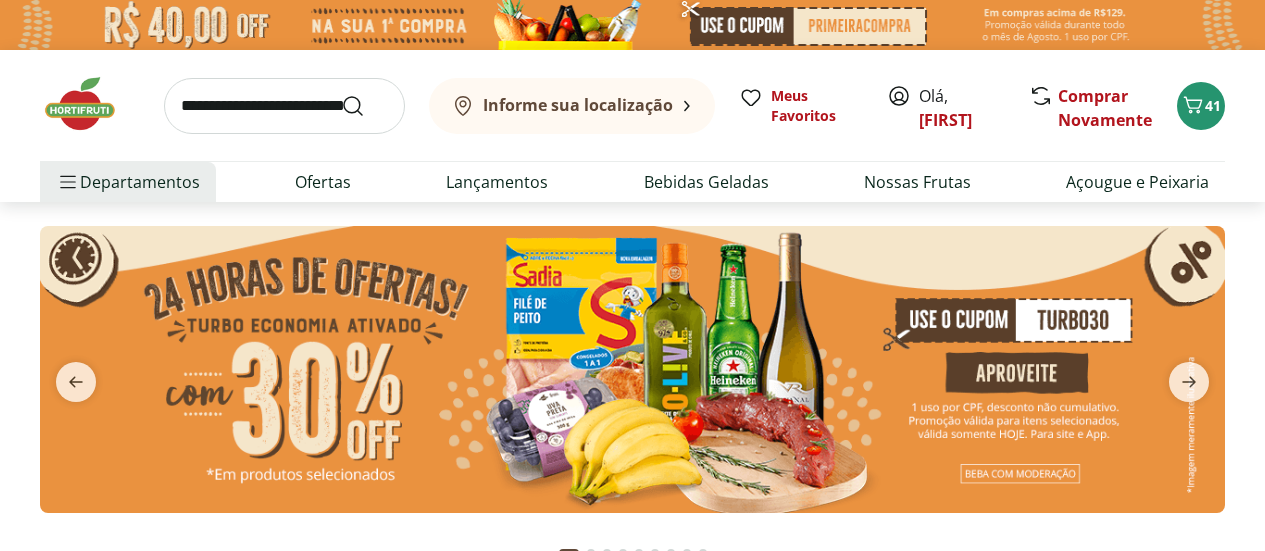 scroll, scrollTop: 0, scrollLeft: 0, axis: both 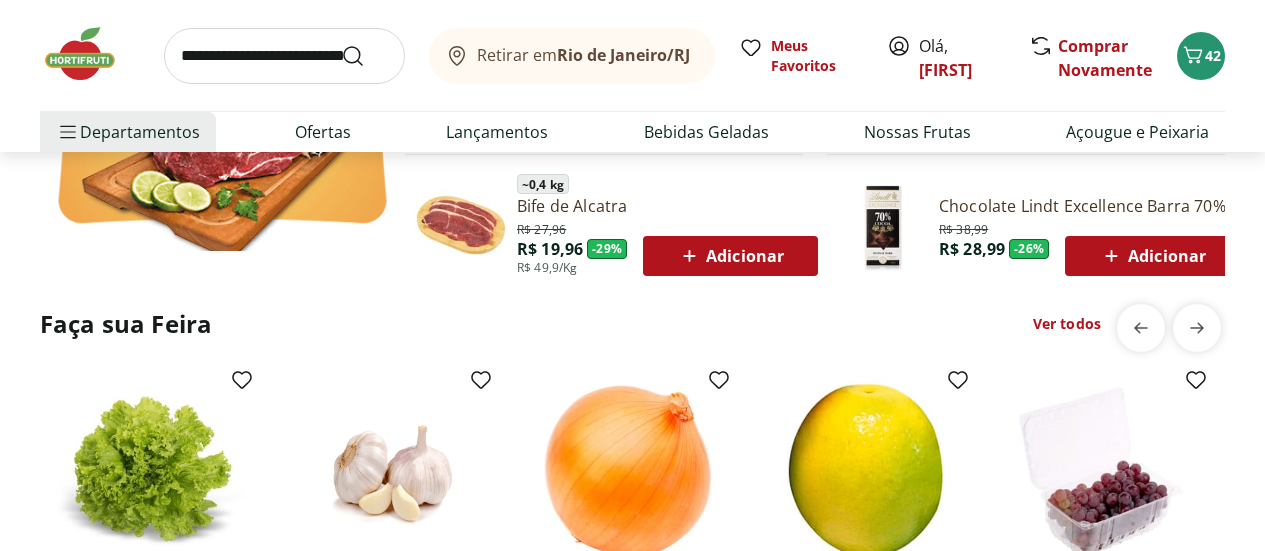 click on "Ver todos" at bounding box center (1067, 324) 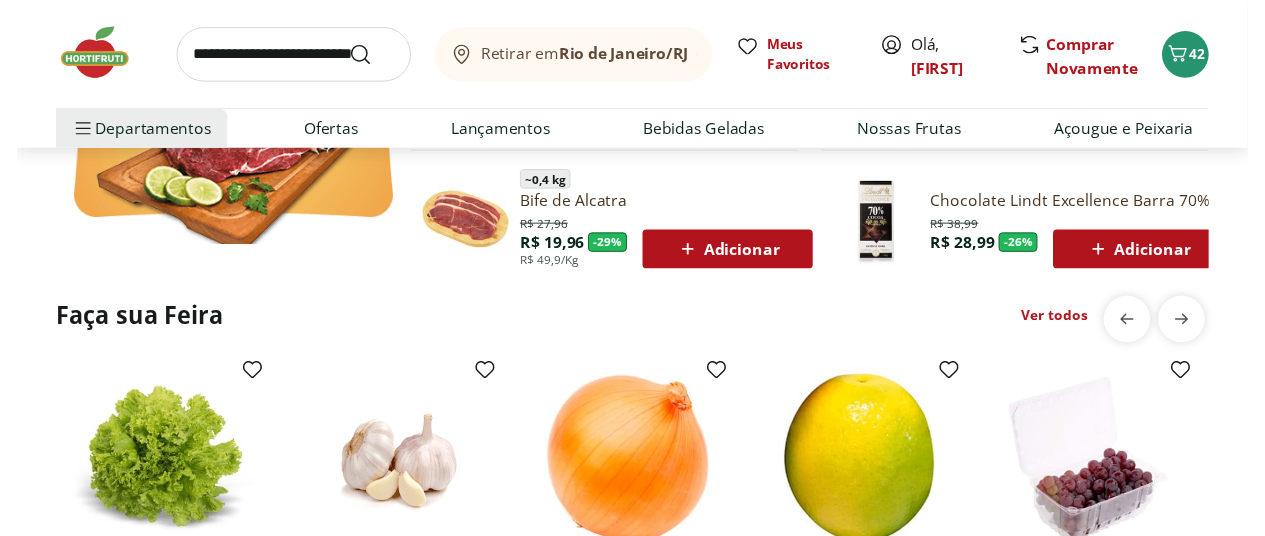scroll, scrollTop: 0, scrollLeft: 0, axis: both 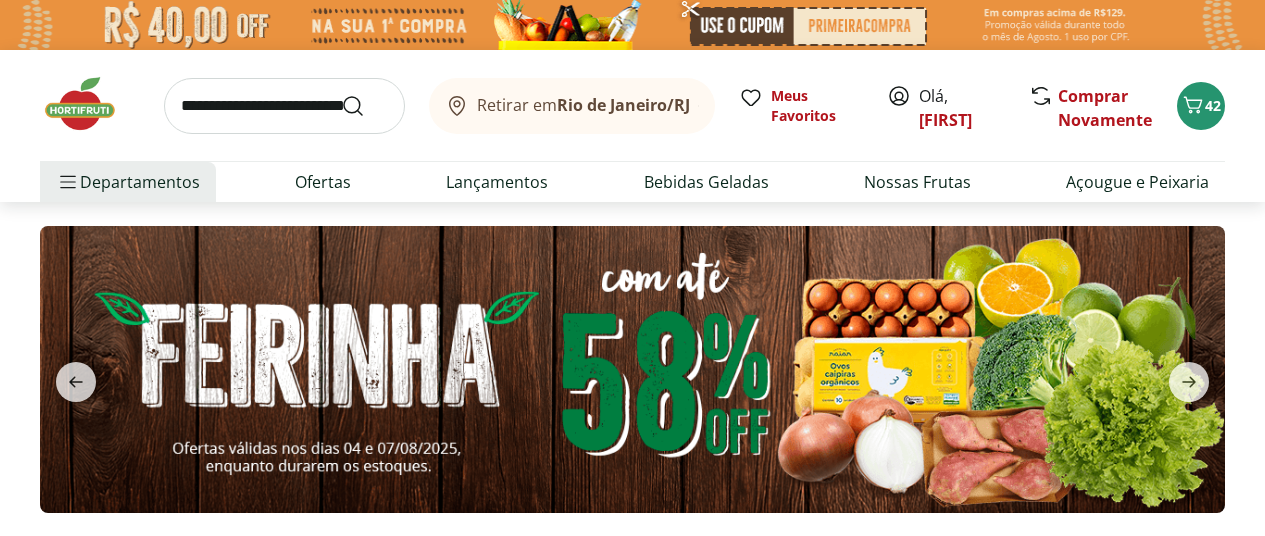 select on "**********" 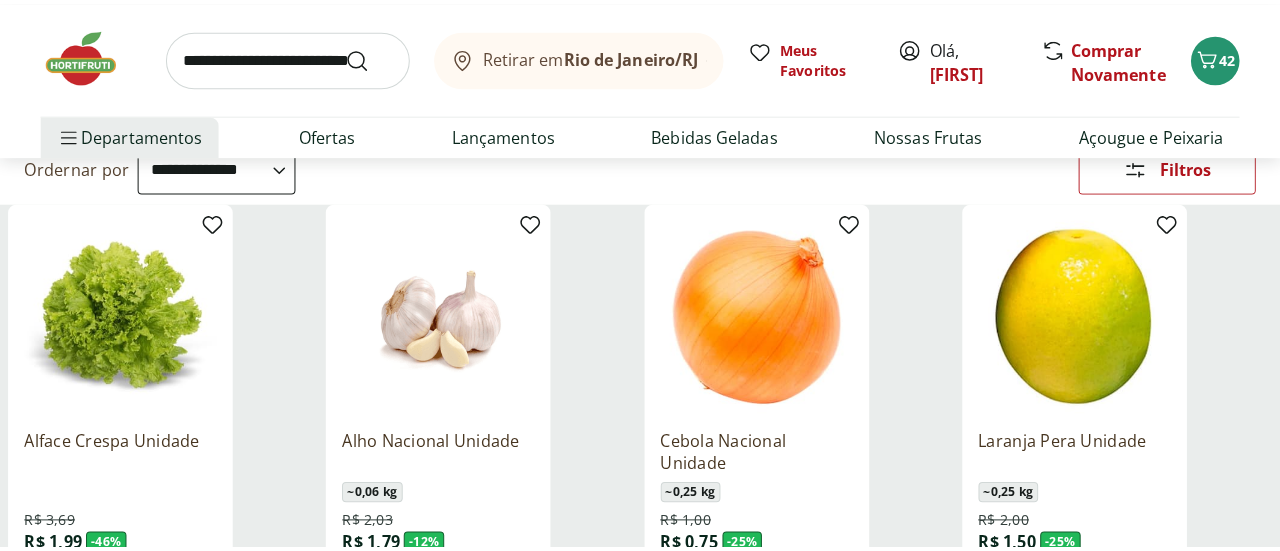 scroll, scrollTop: 200, scrollLeft: 0, axis: vertical 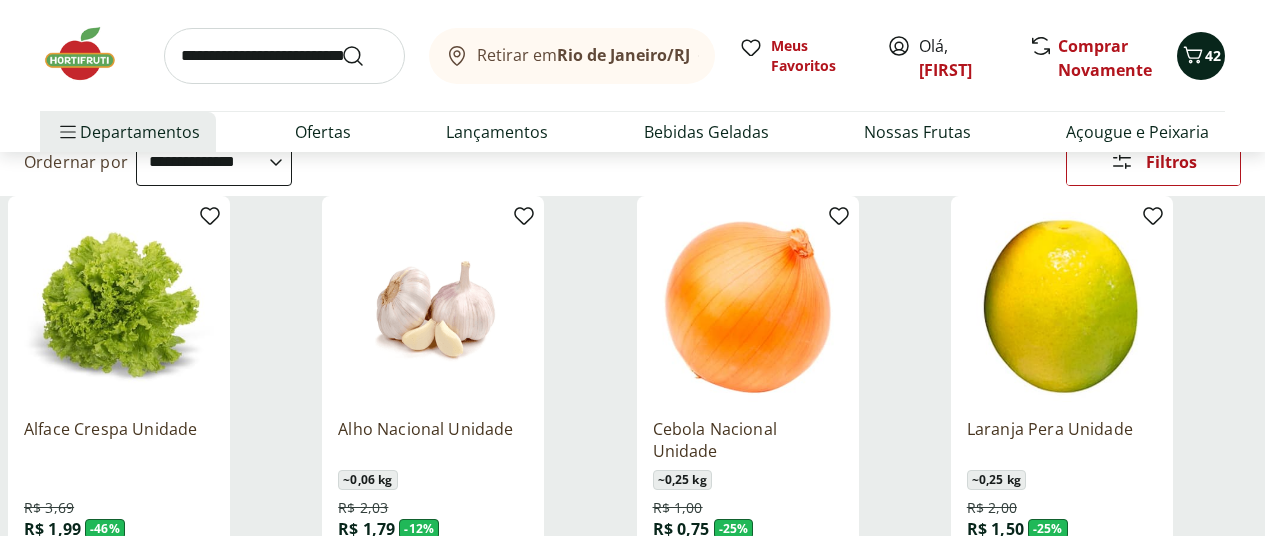 click 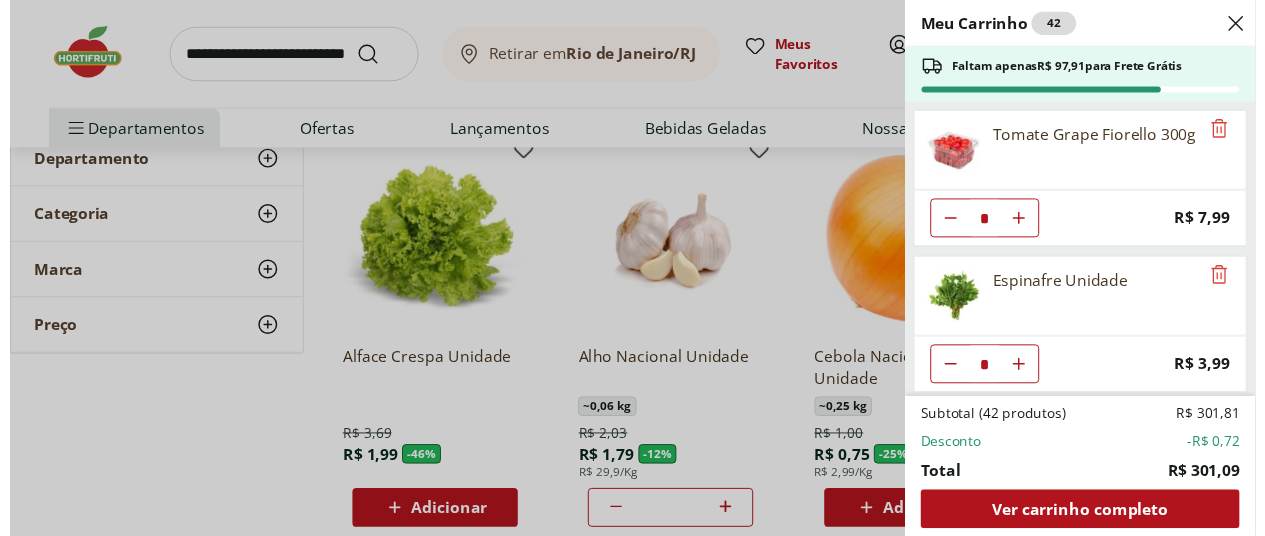 scroll, scrollTop: 300, scrollLeft: 0, axis: vertical 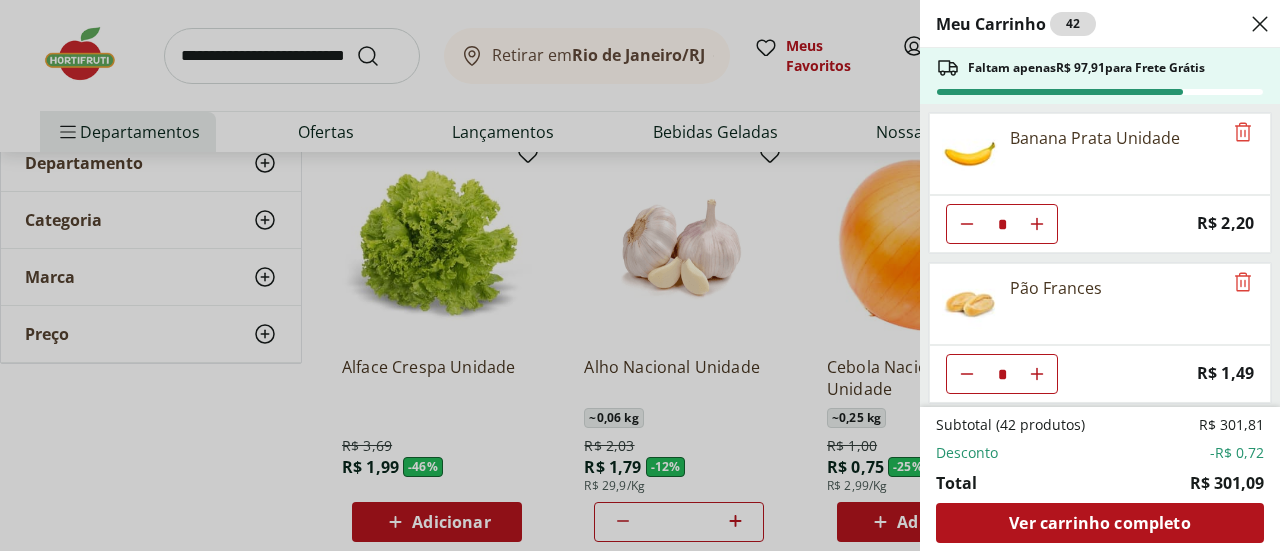 click on "Meu Carrinho 42 Faltam apenas R$ 97,91 para Frete Grátis Tomate Grape Fiorello 300g * Price: R$ 7,99 Espinafre Unidade * Price: R$ 3,99 Banana Prata Unidade * Price: R$ 2,20 Pão Frances * Price: R$ 1,49 Batata Doce Unidade * Price: R$ 1,53 Alho Nacional Unidade * Original price: R$ 2,03 Price: R$ 1,79 Aipim Unidade * Price: R$ 1,80 Filé Mignon sem Cordão * Price: R$ 179,80 Hamburguer de File Mignon Wessel 360g * Price: R$ 34,99 Tomate Italiano * Price: R$ 1,15 Alface Crespa Roxa unidade * Price: R$ 4,99 Abobrinha Italiana Unidade * Price: R$ 2,11 Cenoura Unidade * Price: R$ 0,72 Rúcula Unidade * Price: R$ 3,49 Subtotal (42 produtos) R$ 301,81 Desconto -R$ 0,72 Total R$ 301,09 Ver carrinho completo" at bounding box center (640, 275) 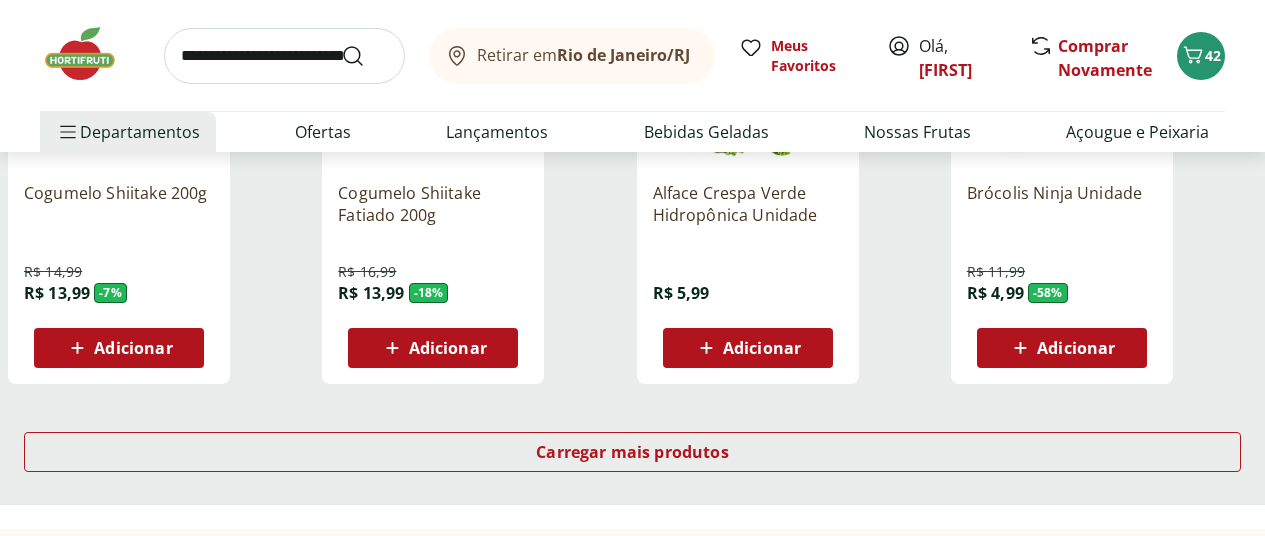 scroll, scrollTop: 1400, scrollLeft: 0, axis: vertical 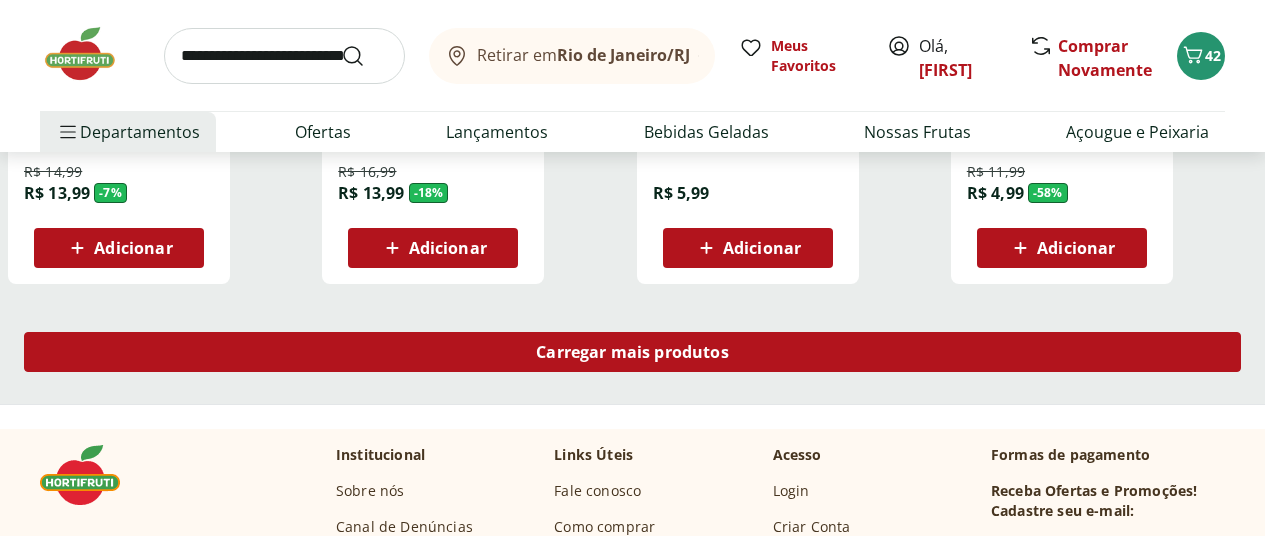 click on "Carregar mais produtos" at bounding box center [632, 352] 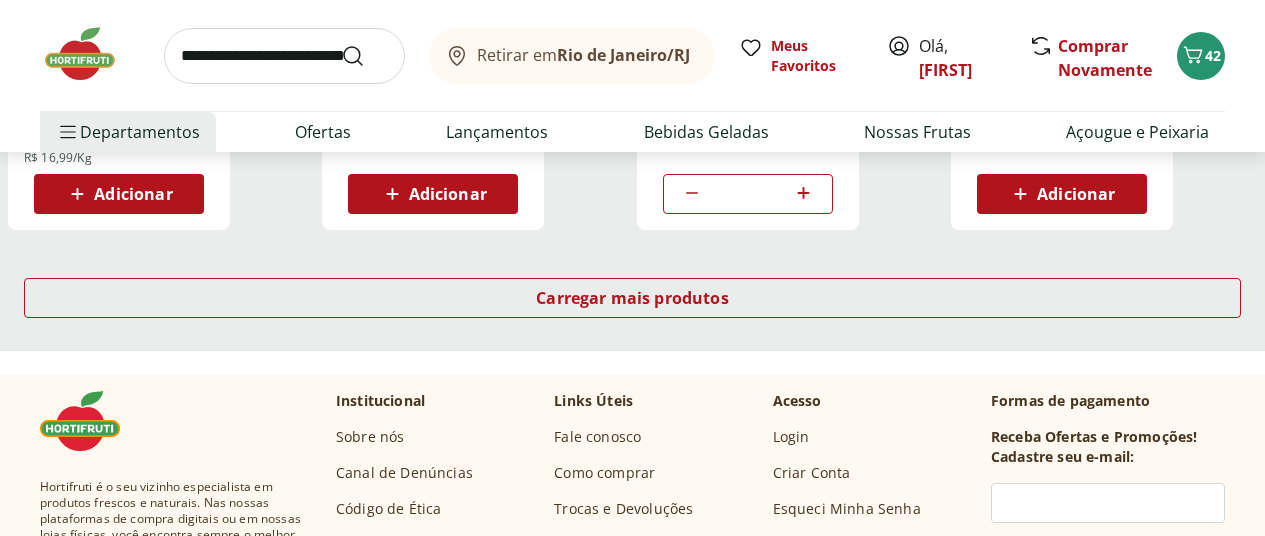 scroll, scrollTop: 2800, scrollLeft: 0, axis: vertical 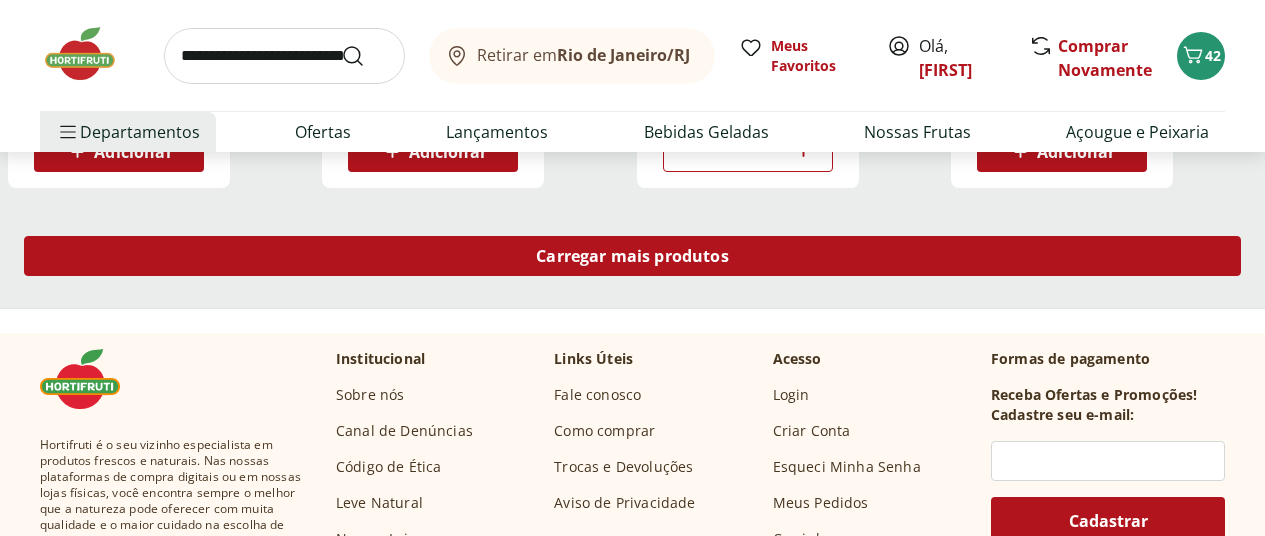 click on "Carregar mais produtos" at bounding box center [632, 256] 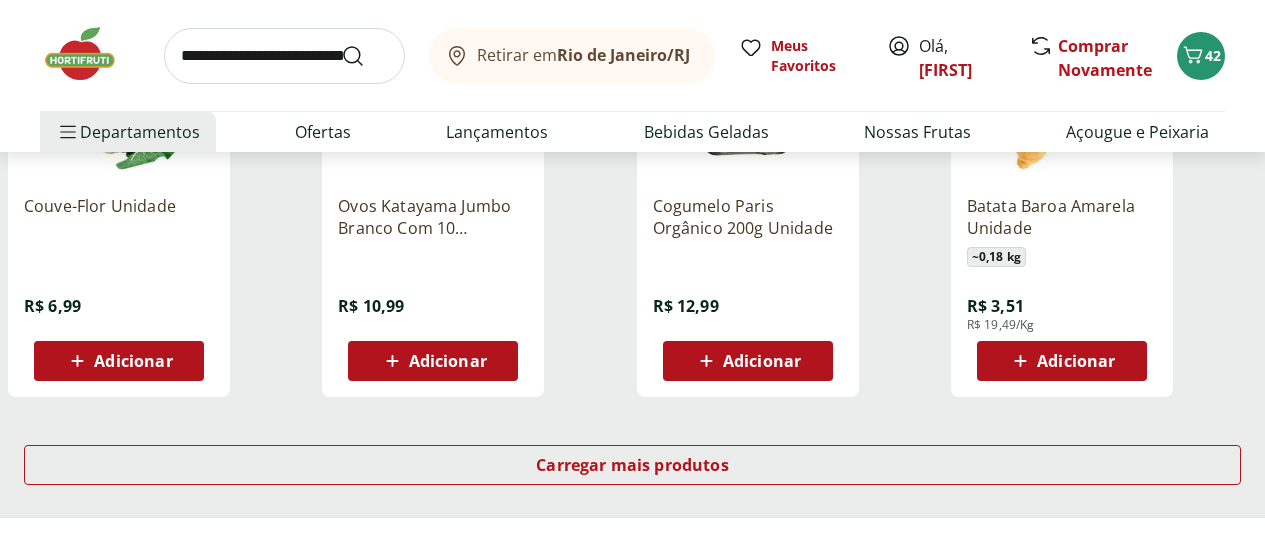 scroll, scrollTop: 3900, scrollLeft: 0, axis: vertical 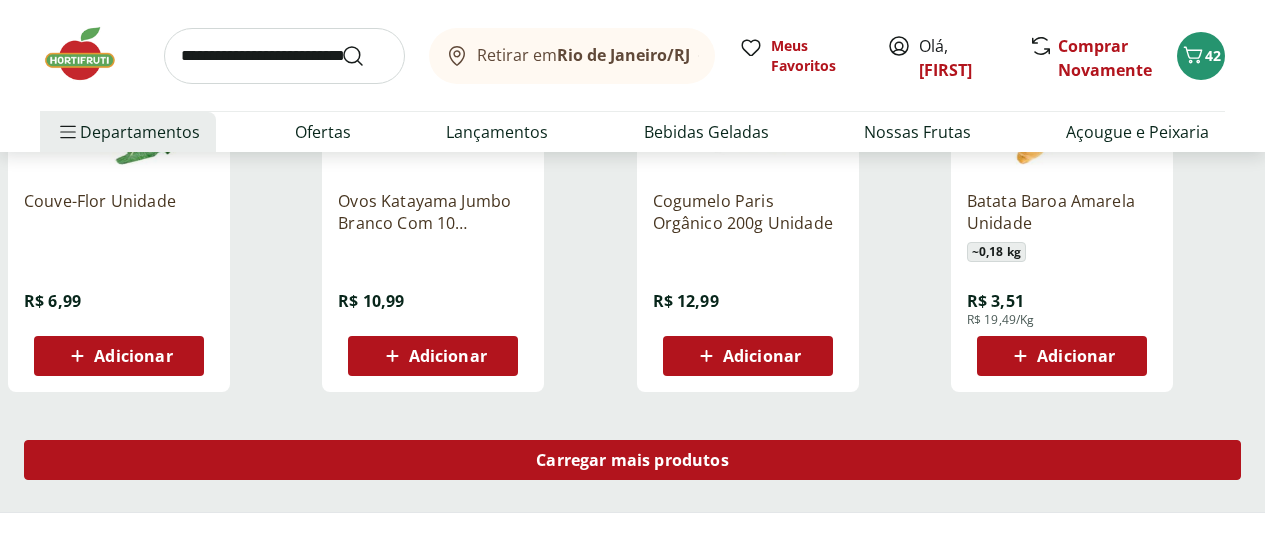 click on "Carregar mais produtos" at bounding box center [632, 460] 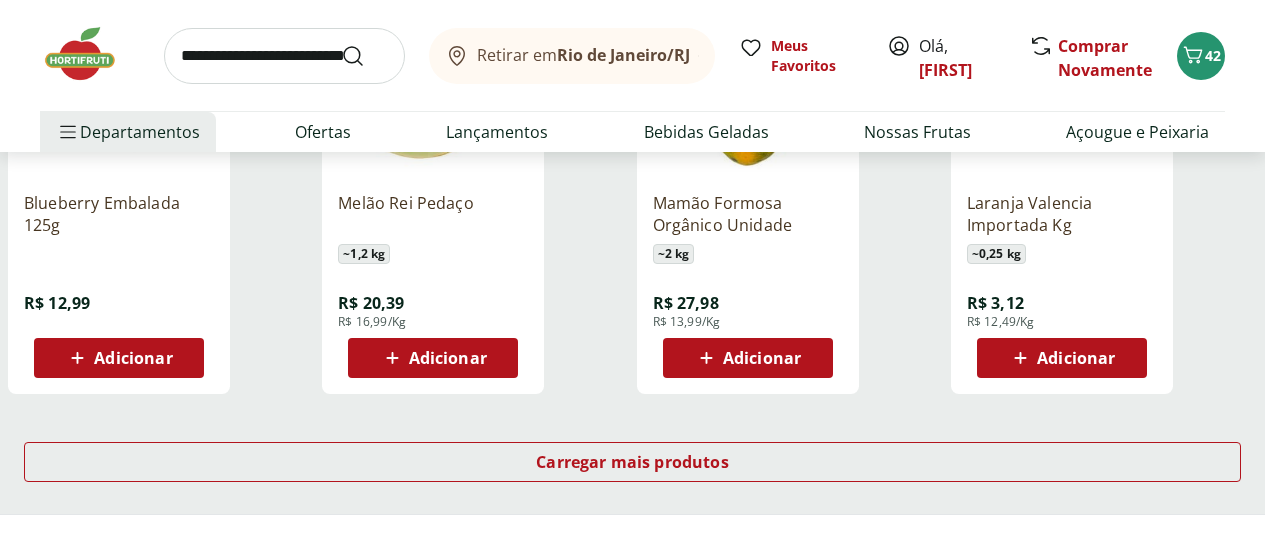 scroll, scrollTop: 5300, scrollLeft: 0, axis: vertical 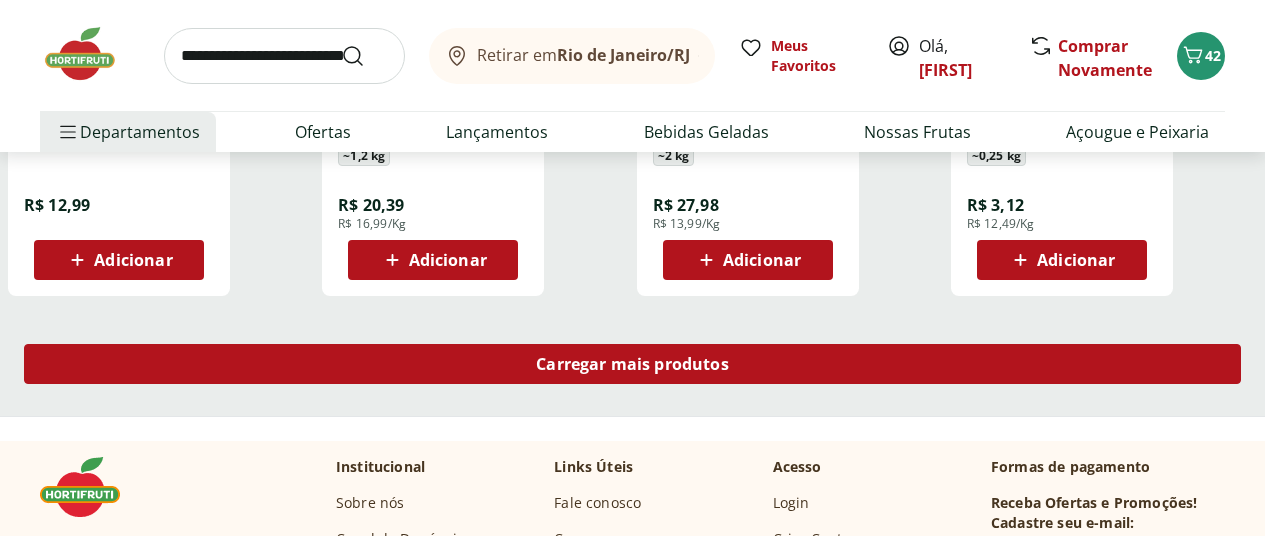 click on "Carregar mais produtos" at bounding box center (632, 364) 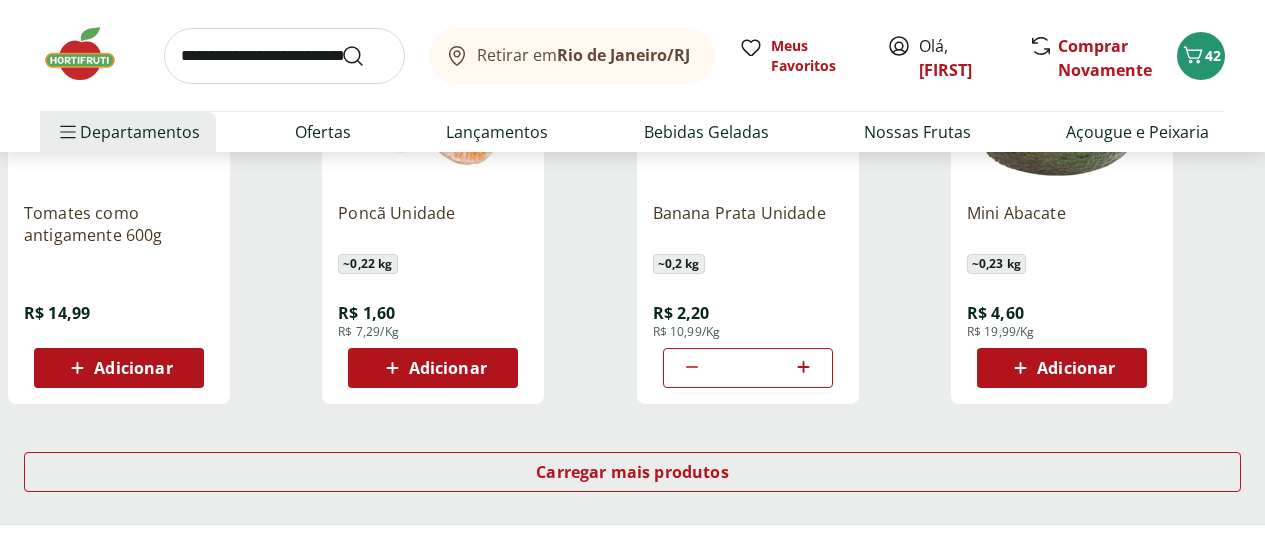 scroll, scrollTop: 6500, scrollLeft: 0, axis: vertical 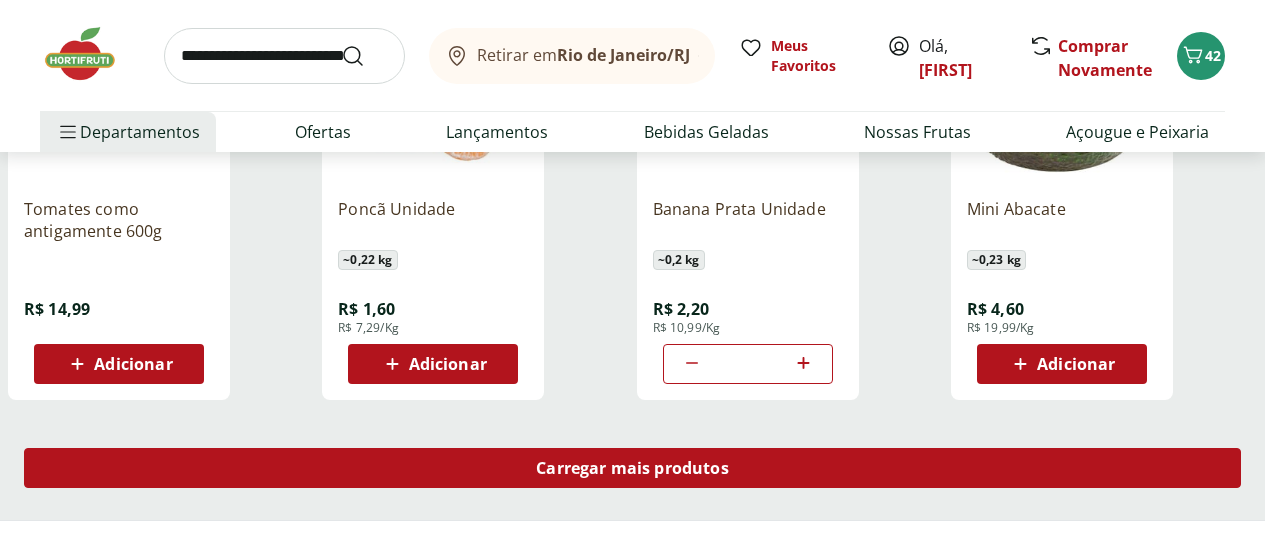 click on "Carregar mais produtos" at bounding box center (632, 468) 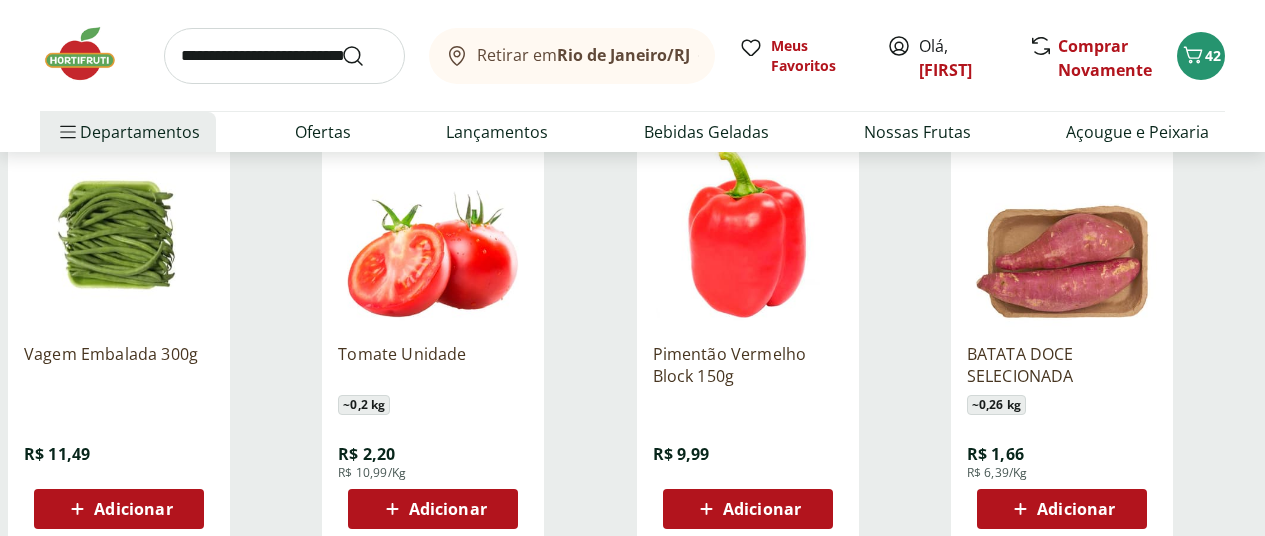 scroll, scrollTop: 7700, scrollLeft: 0, axis: vertical 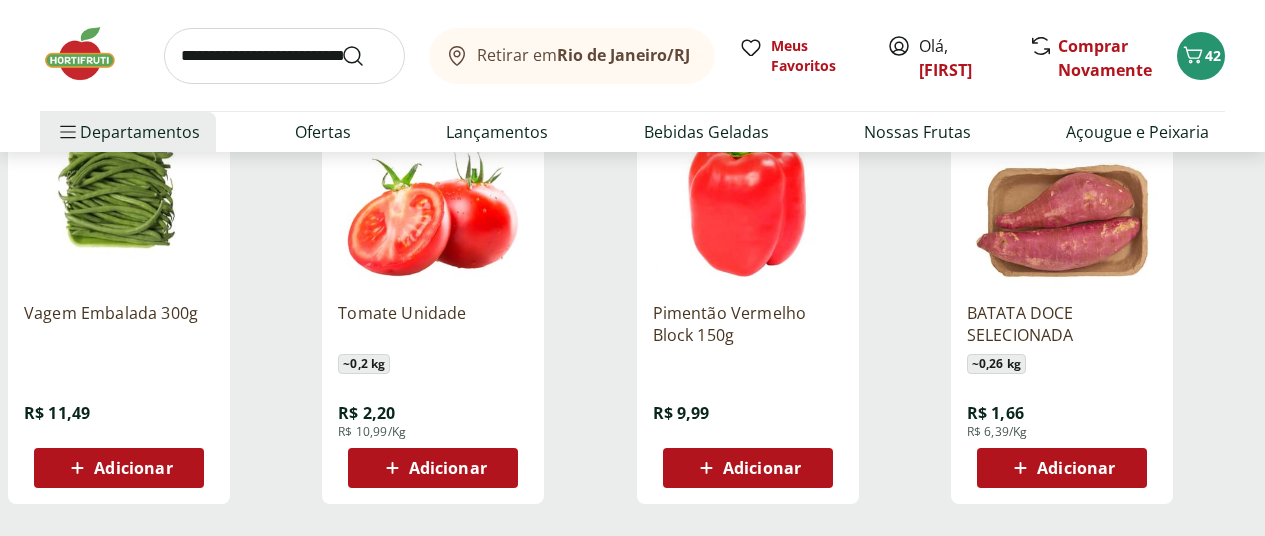 click on "Carregar mais produtos" at bounding box center [632, 572] 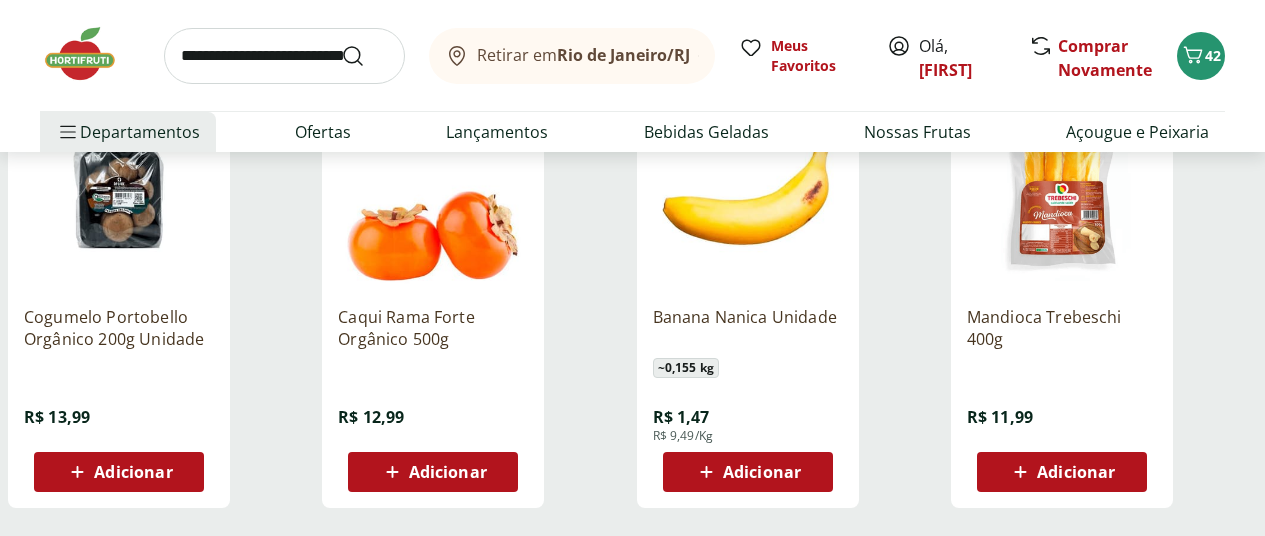 scroll, scrollTop: 9300, scrollLeft: 0, axis: vertical 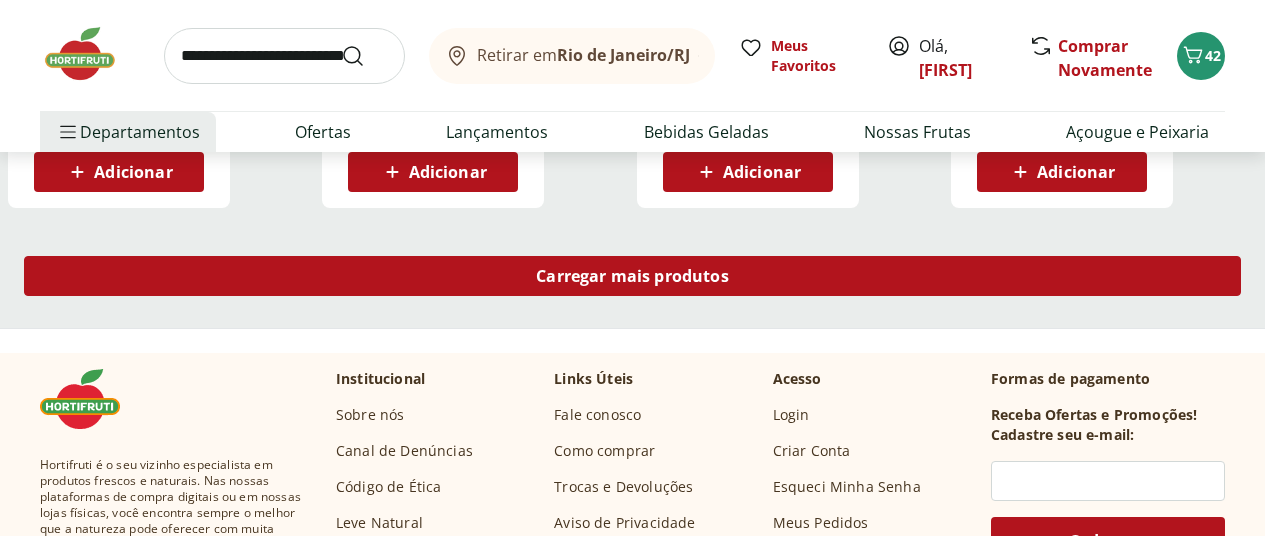 click on "Carregar mais produtos" at bounding box center [632, 276] 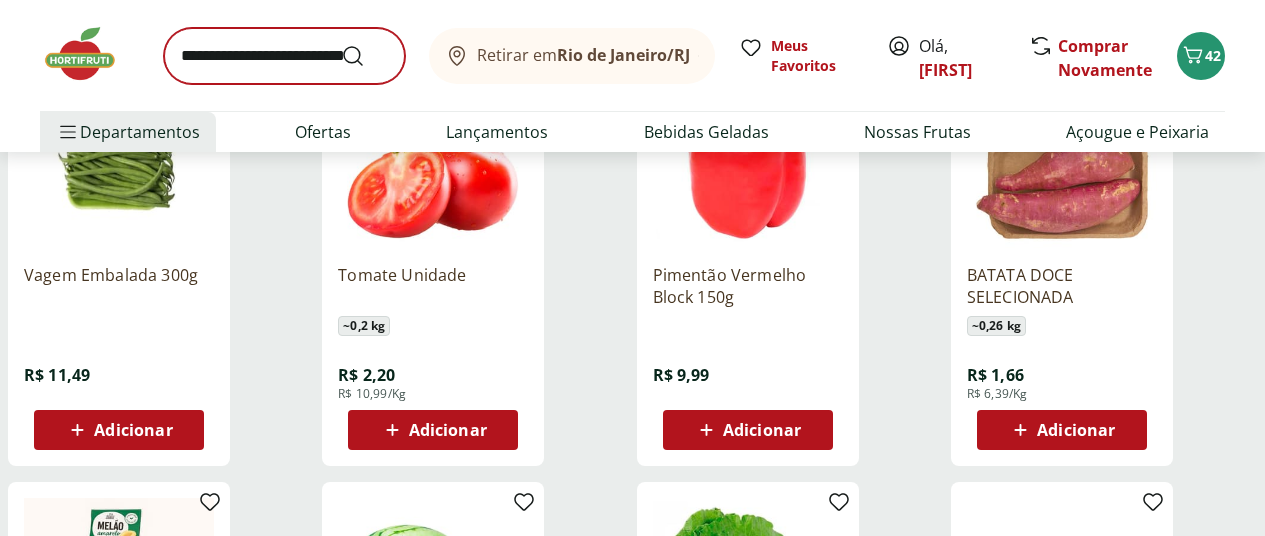 scroll, scrollTop: 7500, scrollLeft: 0, axis: vertical 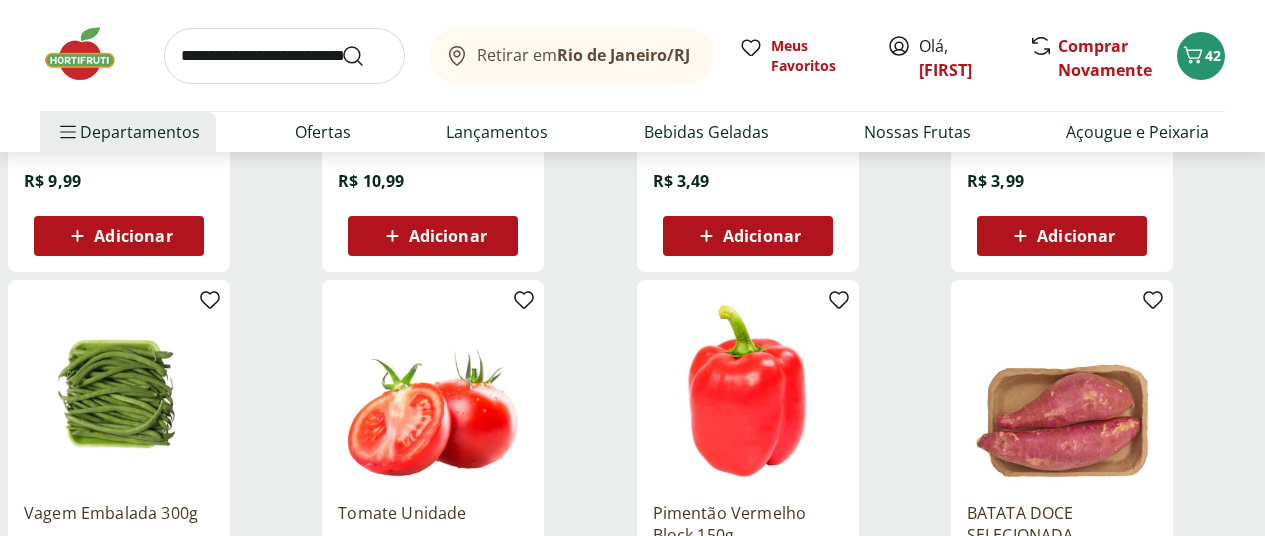 click at bounding box center (90, 54) 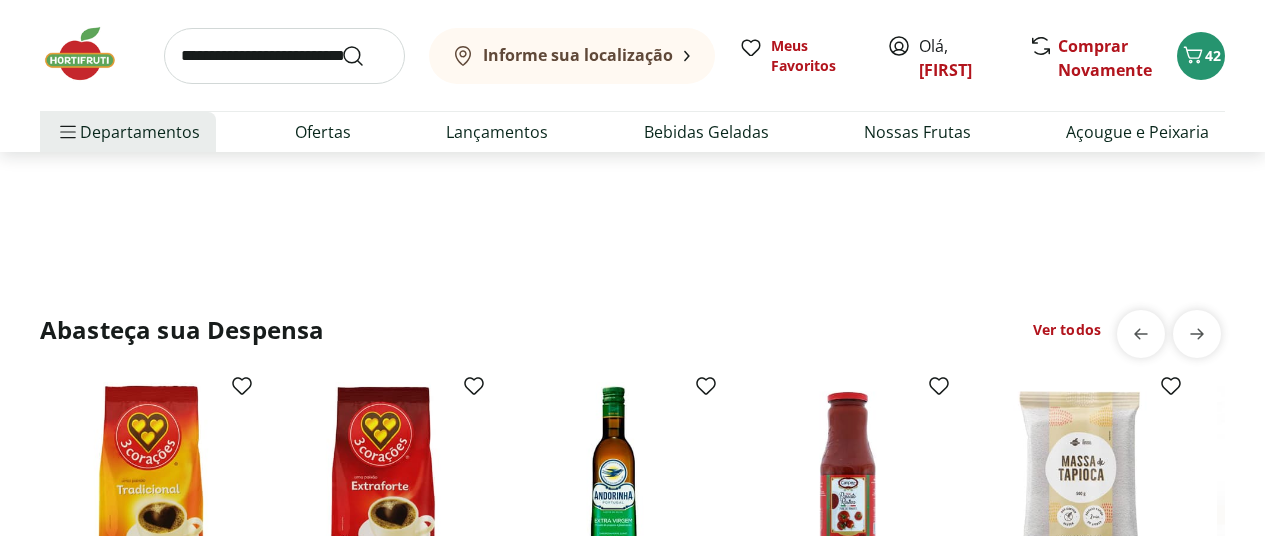 scroll, scrollTop: 0, scrollLeft: 0, axis: both 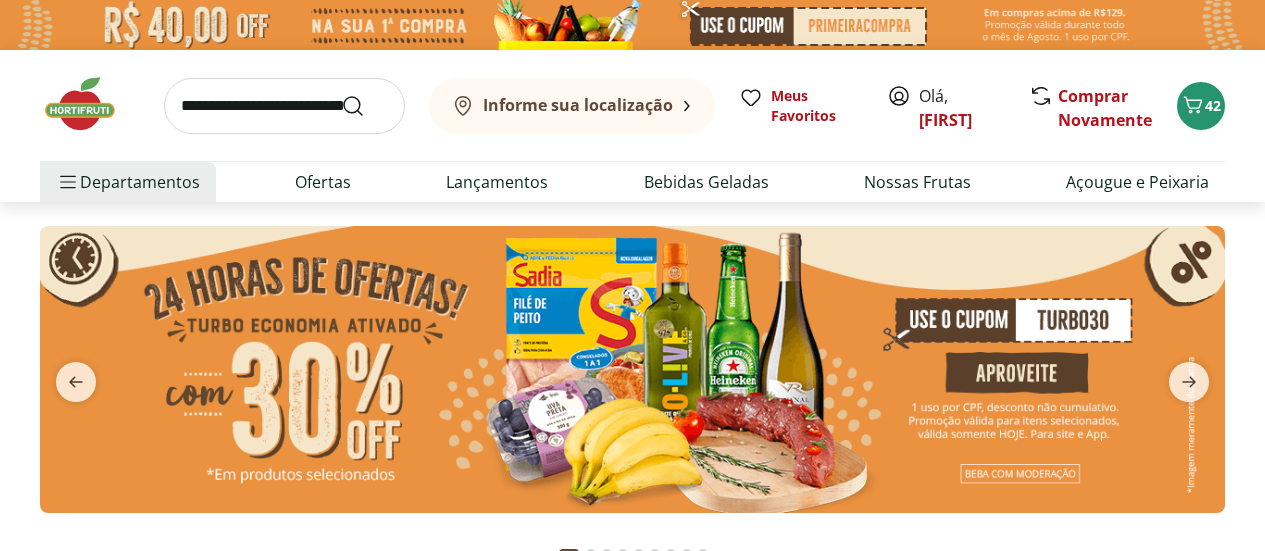type on "*" 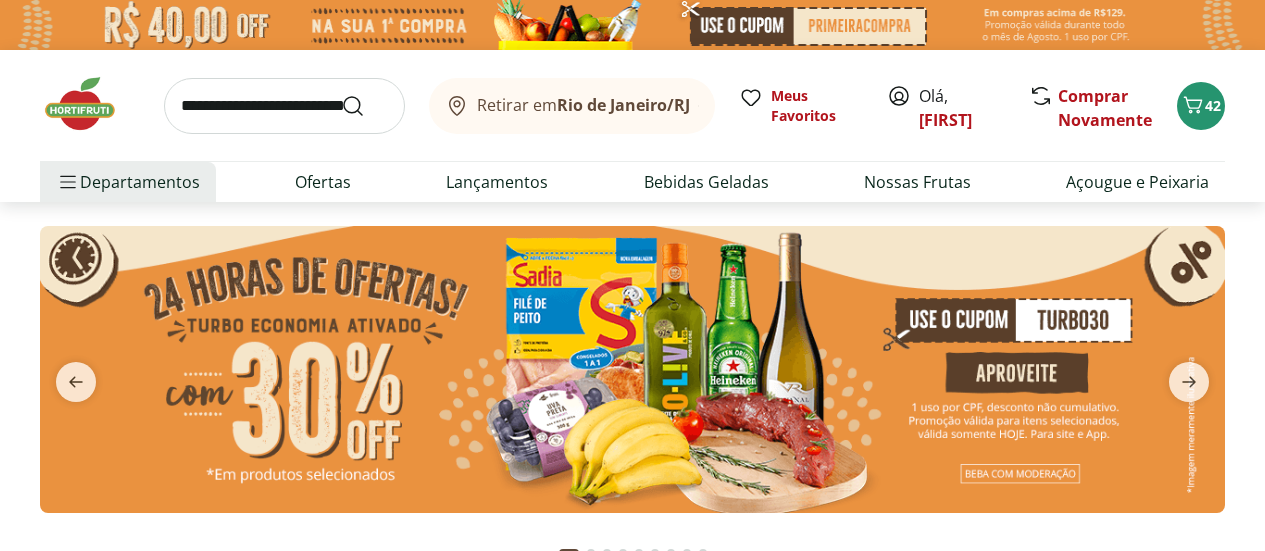 click at bounding box center (632, 369) 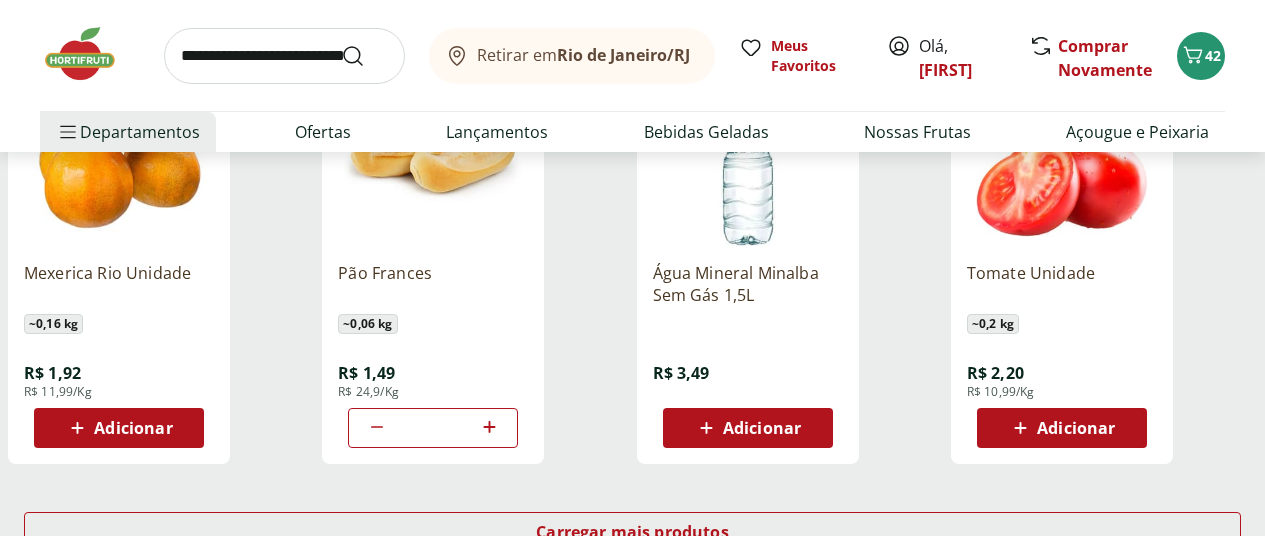 scroll, scrollTop: 1200, scrollLeft: 0, axis: vertical 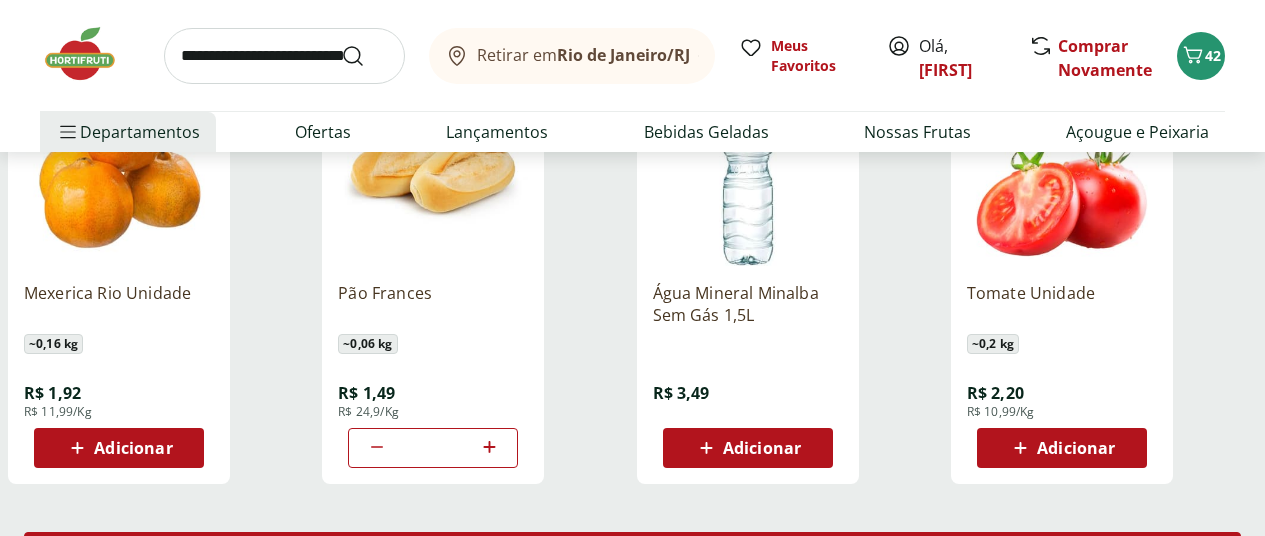 click on "Carregar mais produtos" at bounding box center (632, 552) 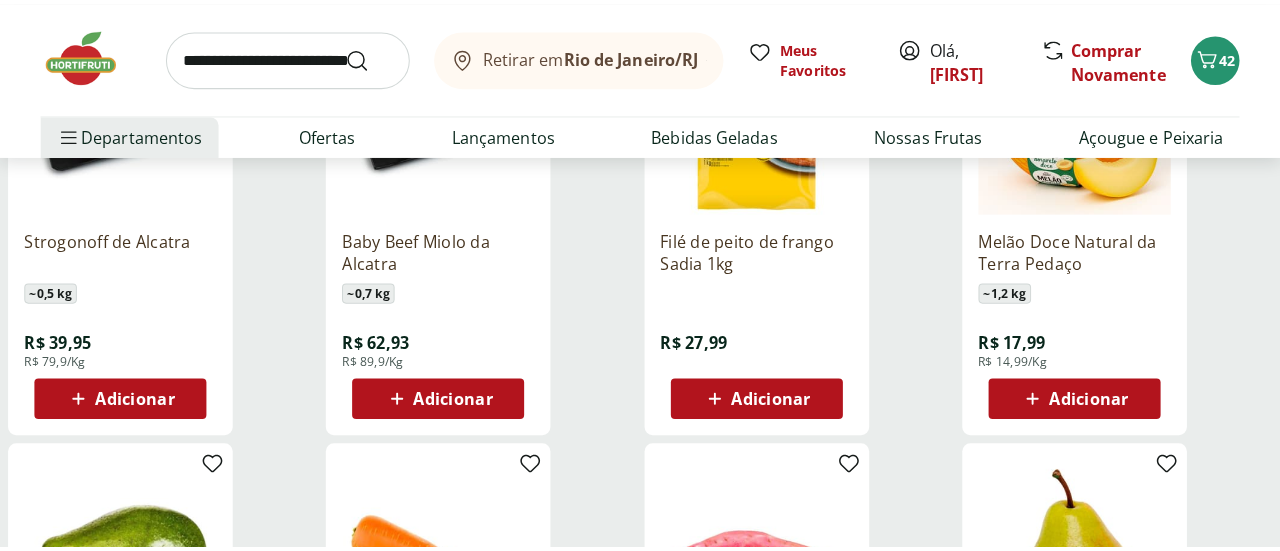 scroll, scrollTop: 1700, scrollLeft: 0, axis: vertical 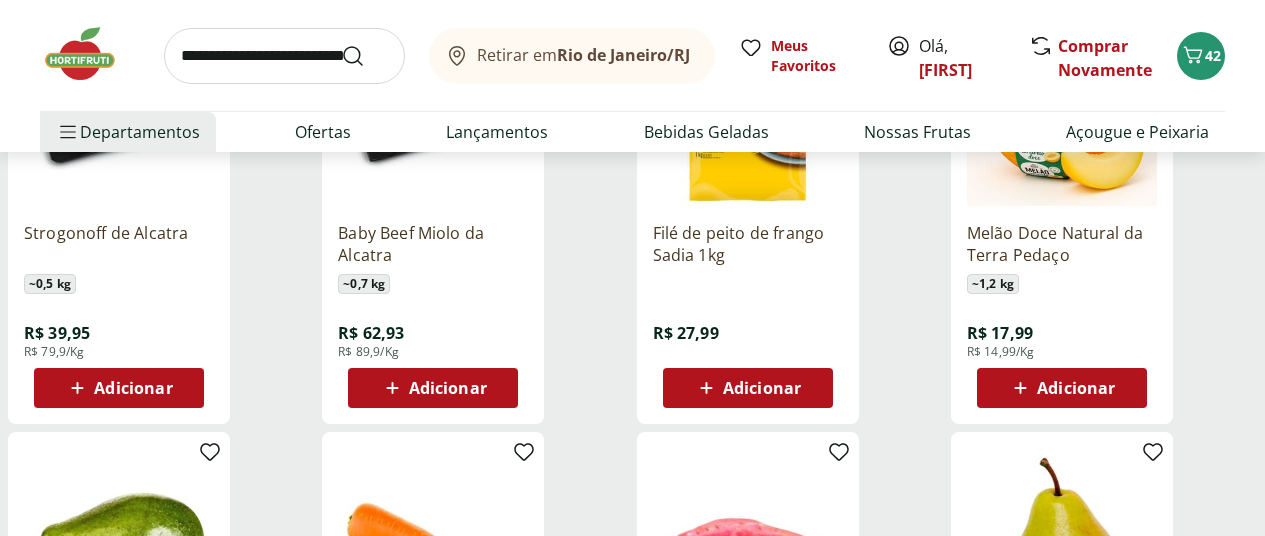 click on "Adicionar" at bounding box center [762, 388] 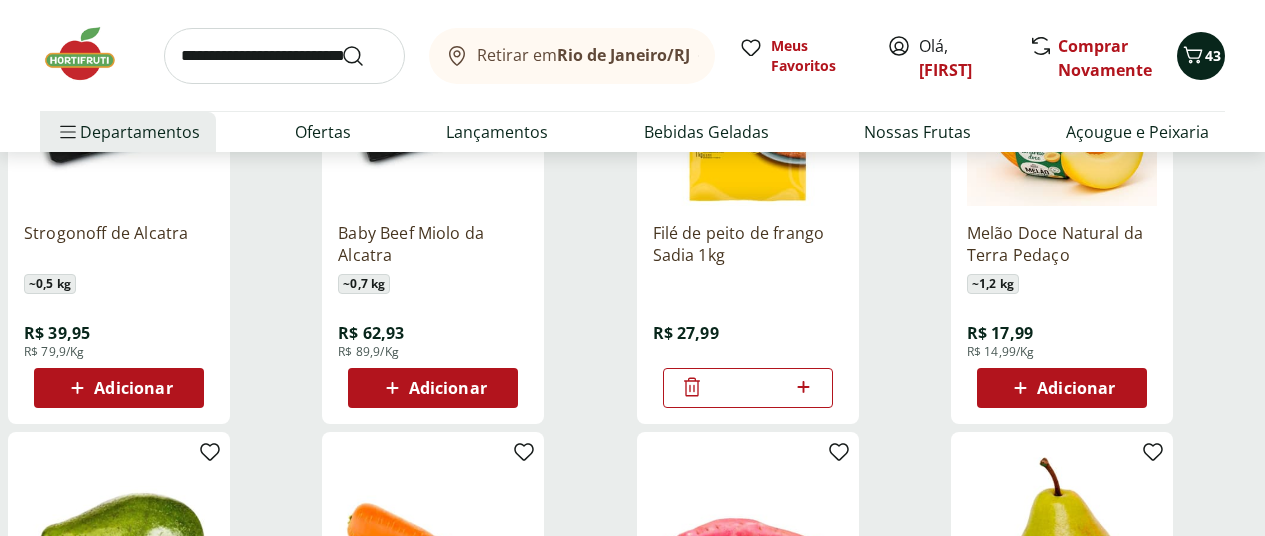 click 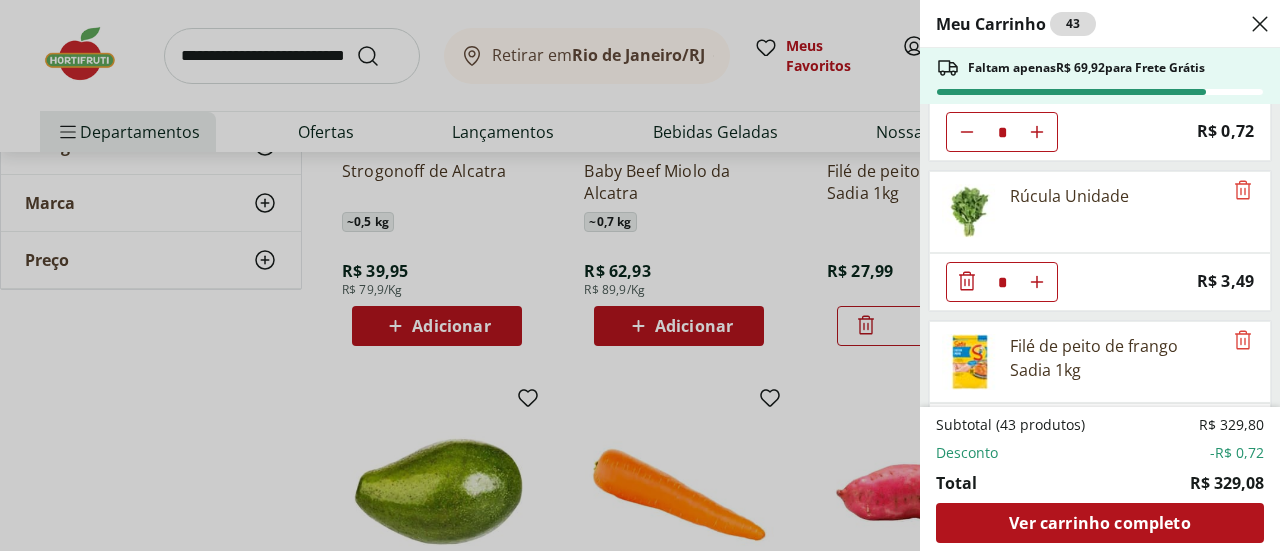 scroll, scrollTop: 1955, scrollLeft: 0, axis: vertical 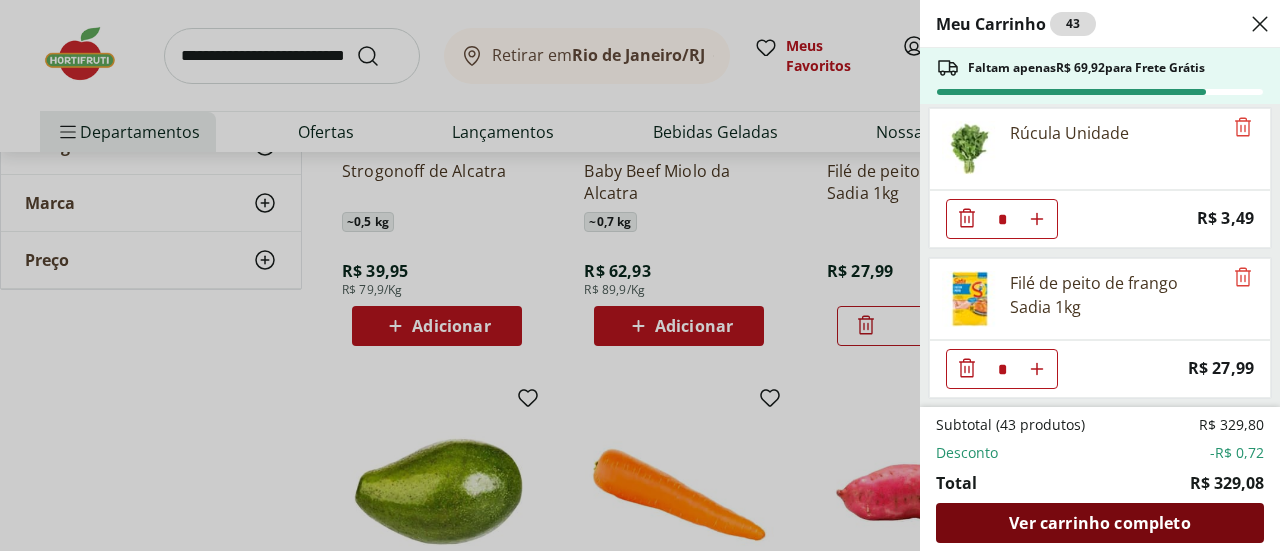 click on "Ver carrinho completo" at bounding box center (1099, 523) 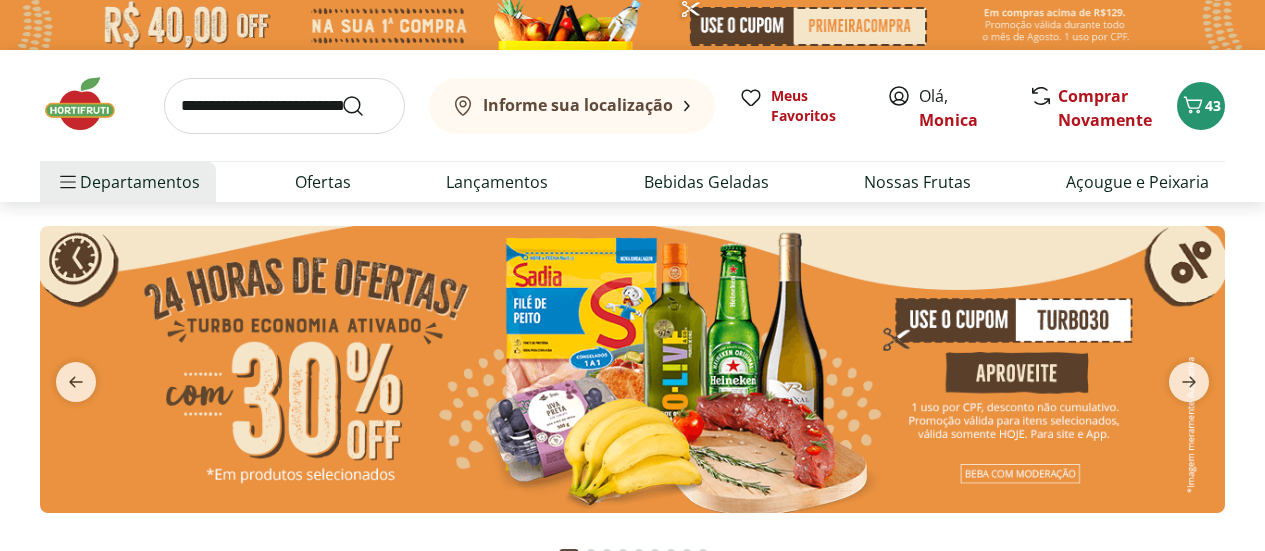 scroll, scrollTop: 0, scrollLeft: 0, axis: both 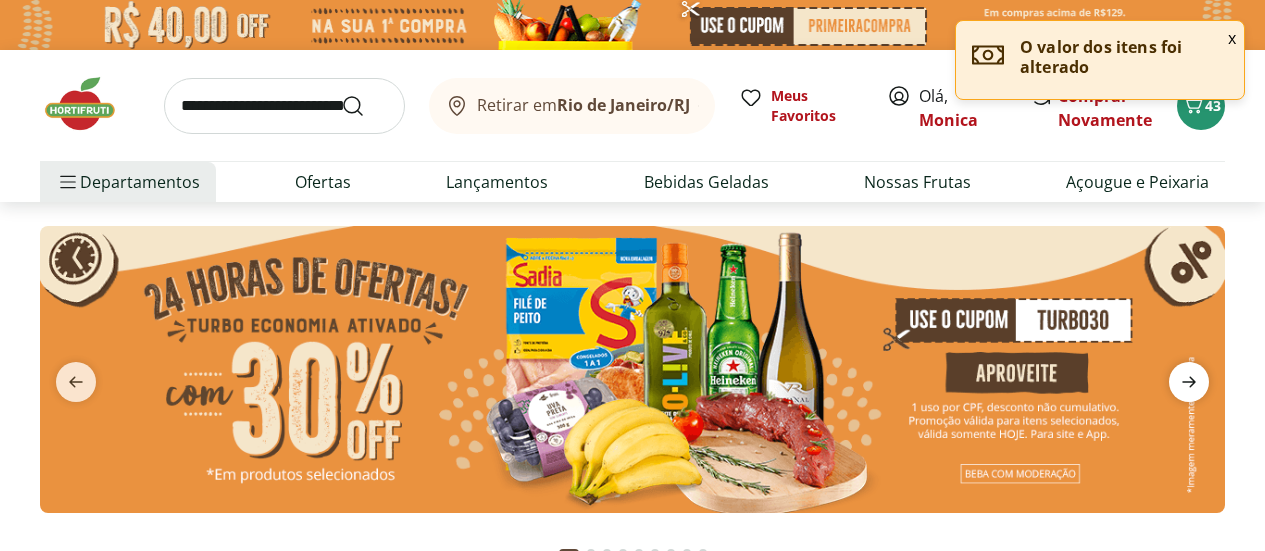 click 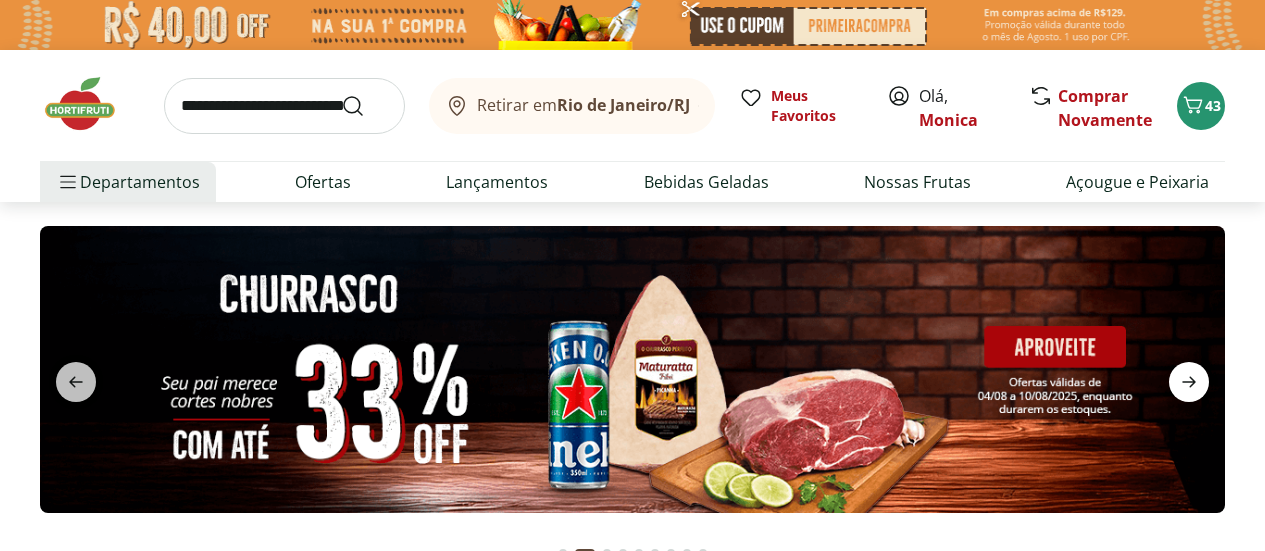 click 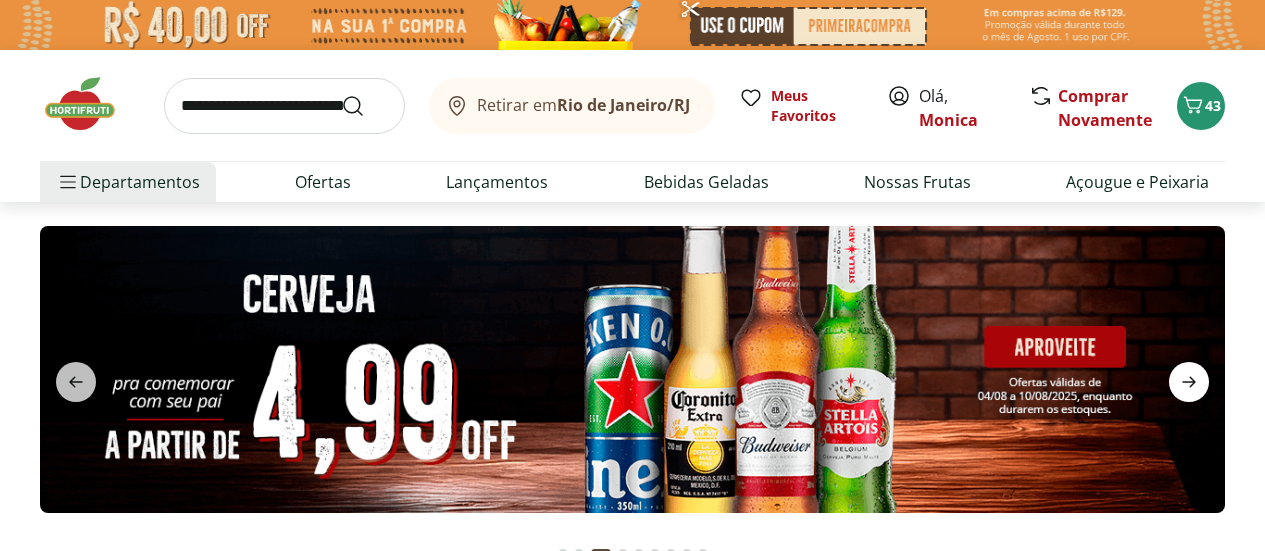 click 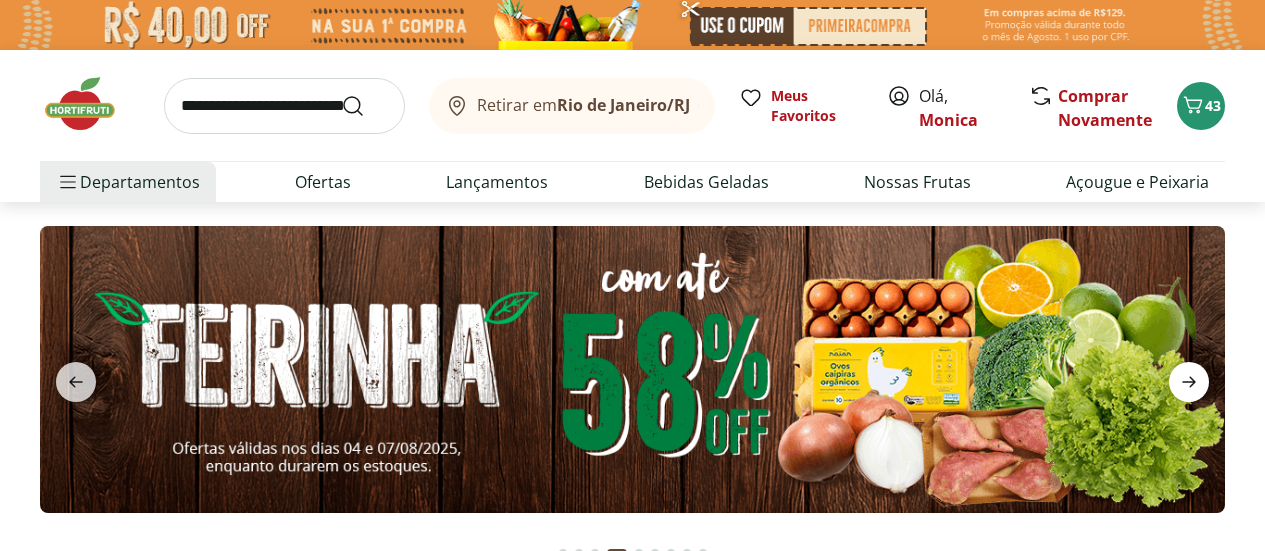 click 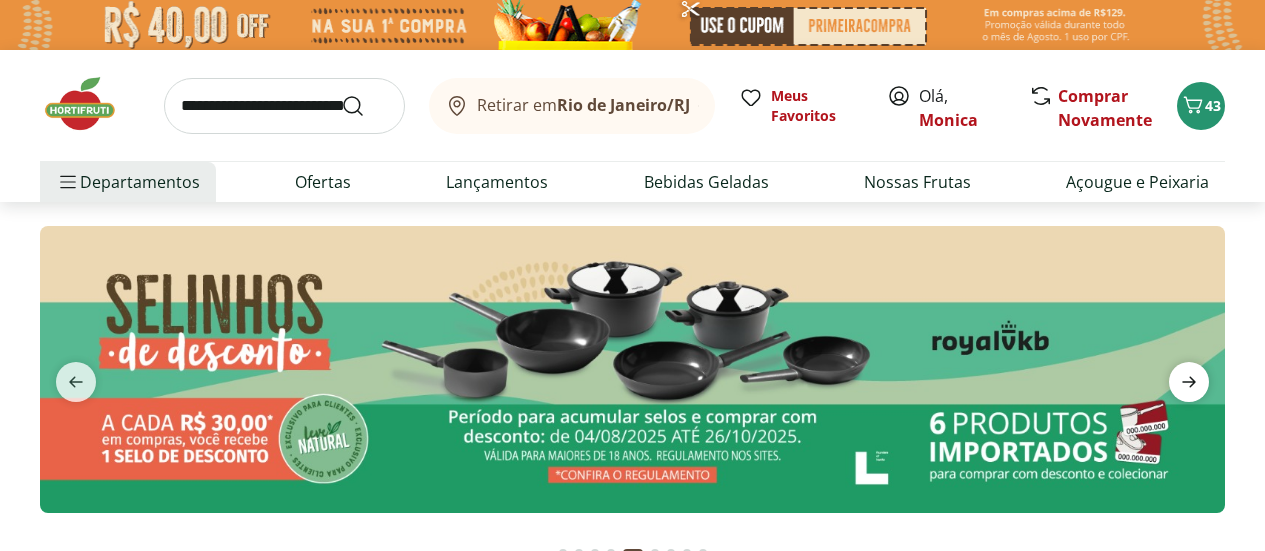 click 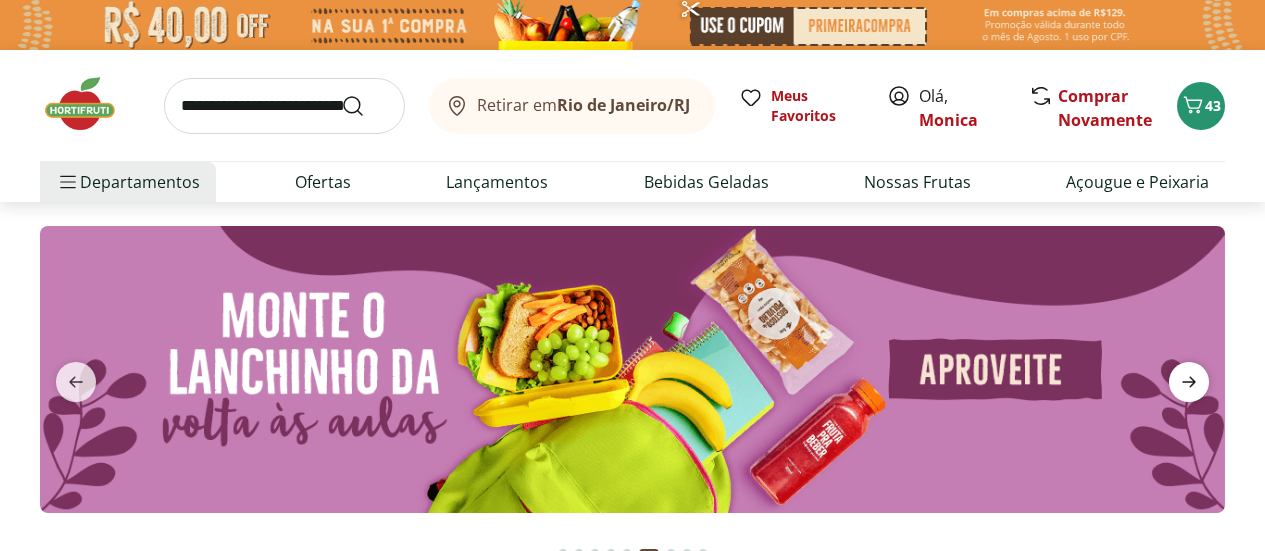 click 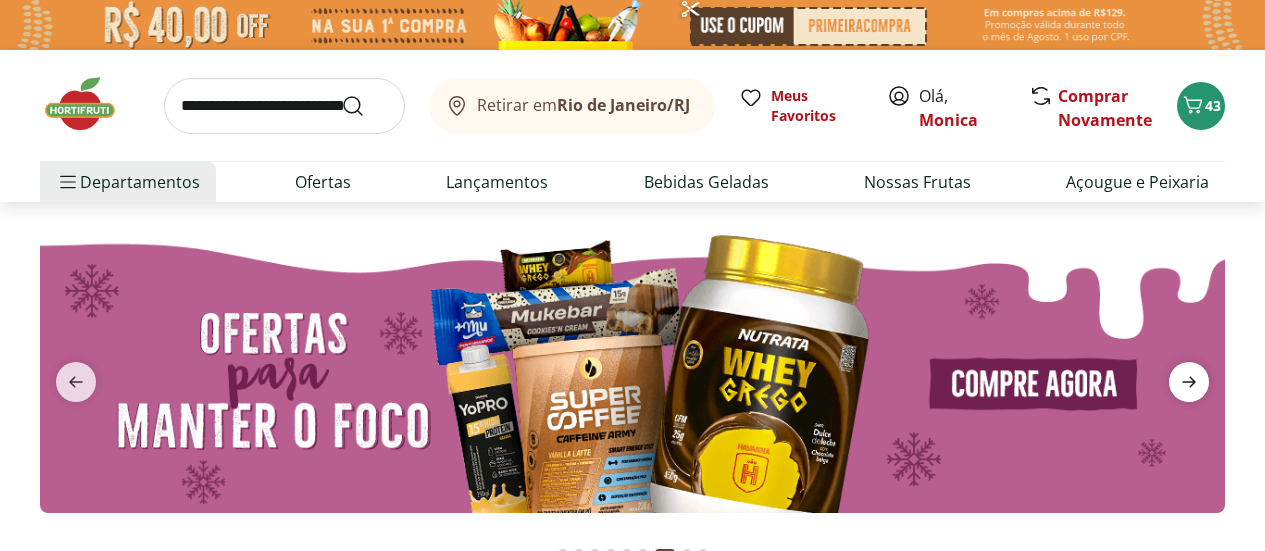 click 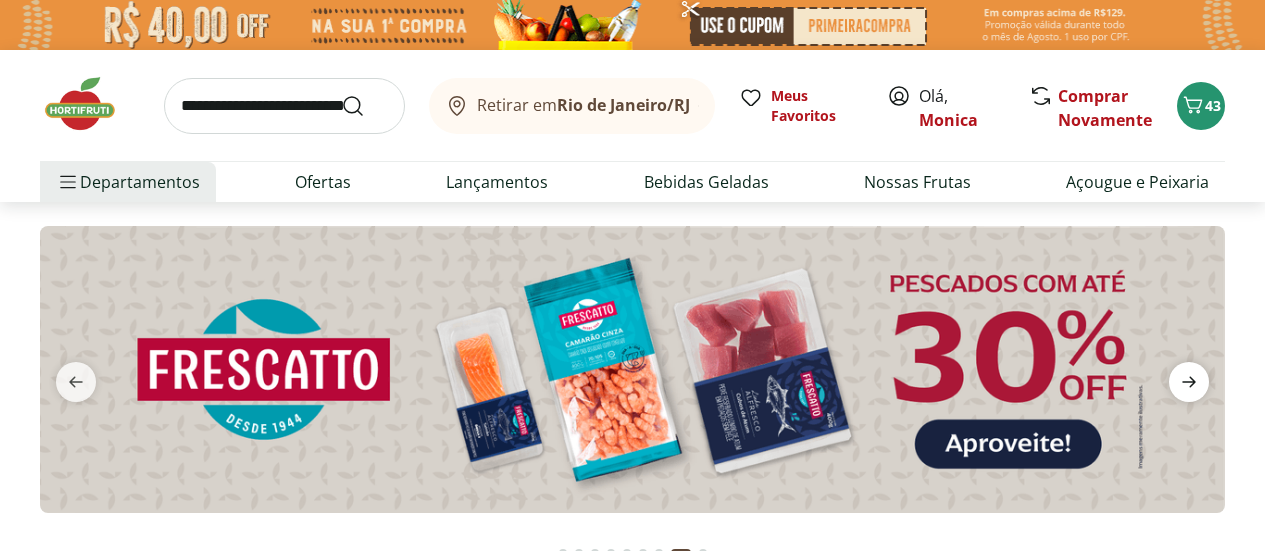click 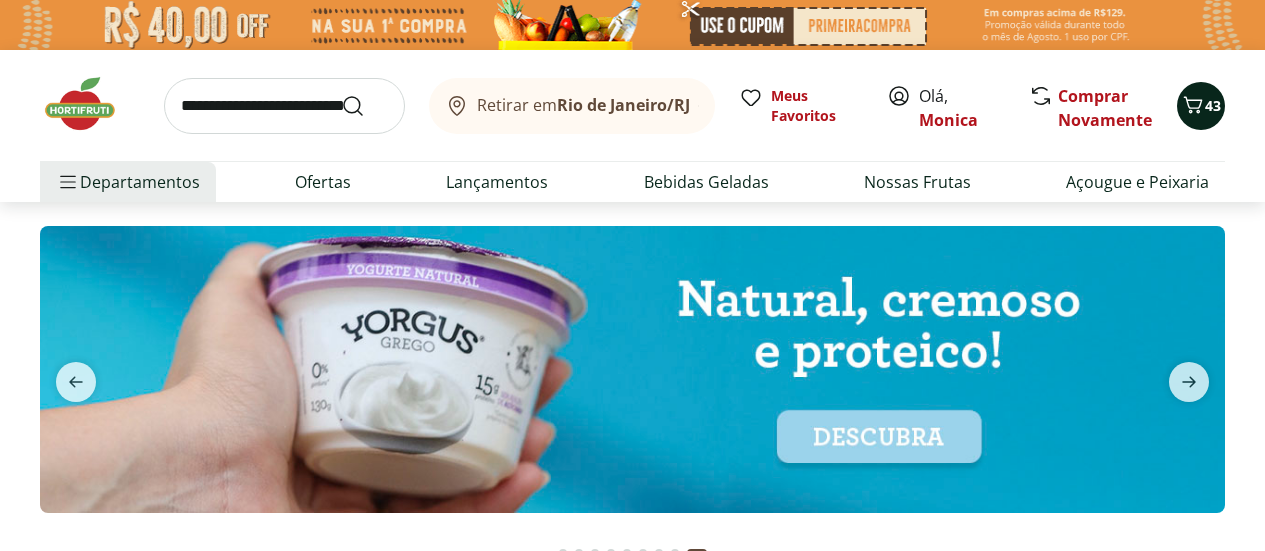click 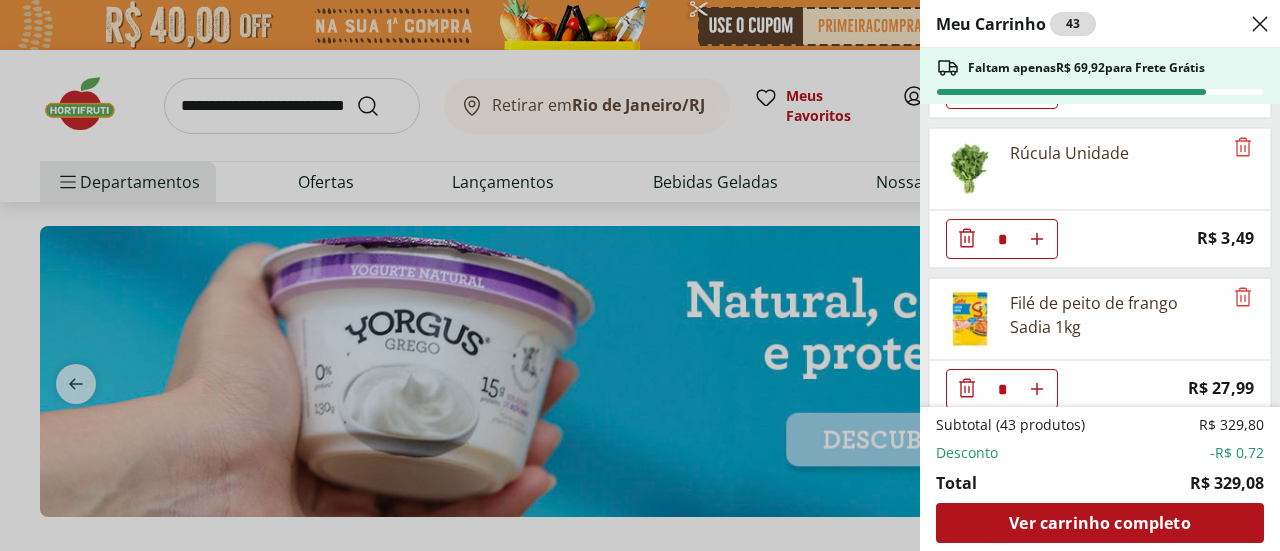 scroll, scrollTop: 1955, scrollLeft: 0, axis: vertical 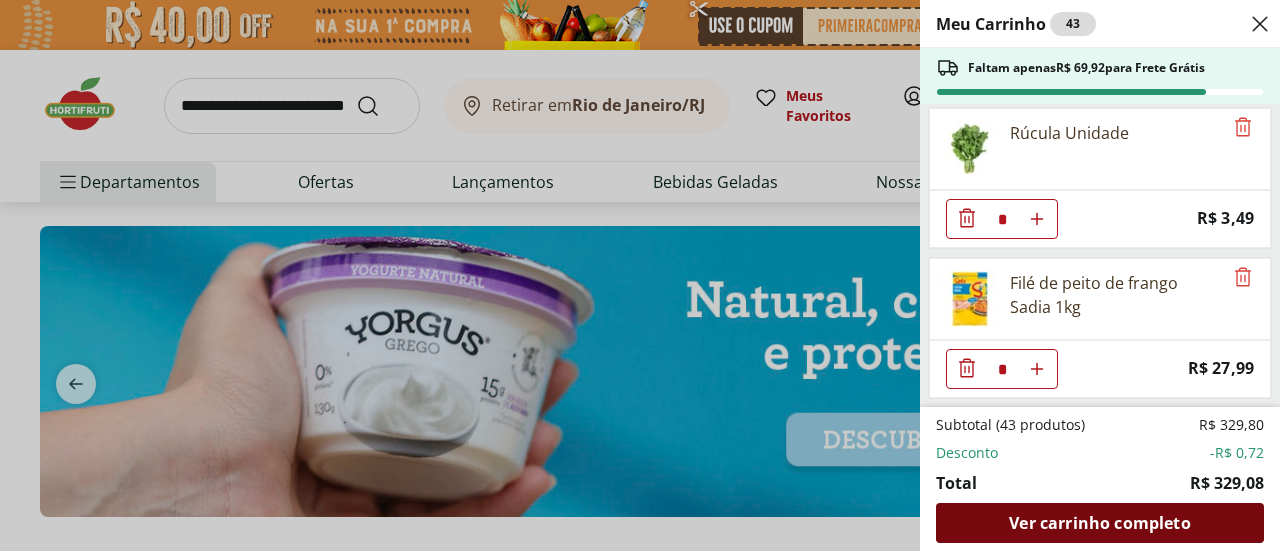 click on "Ver carrinho completo" at bounding box center (1099, 523) 